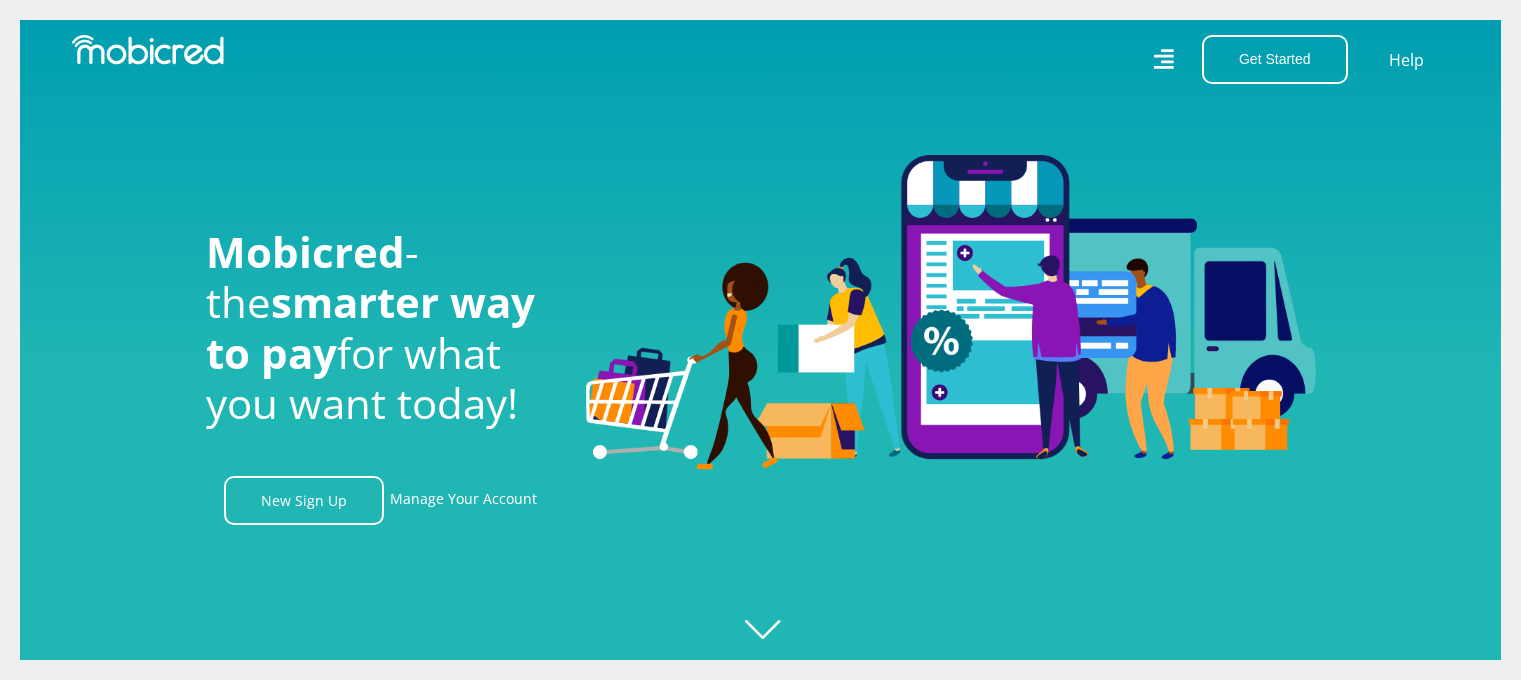 scroll, scrollTop: 0, scrollLeft: 0, axis: both 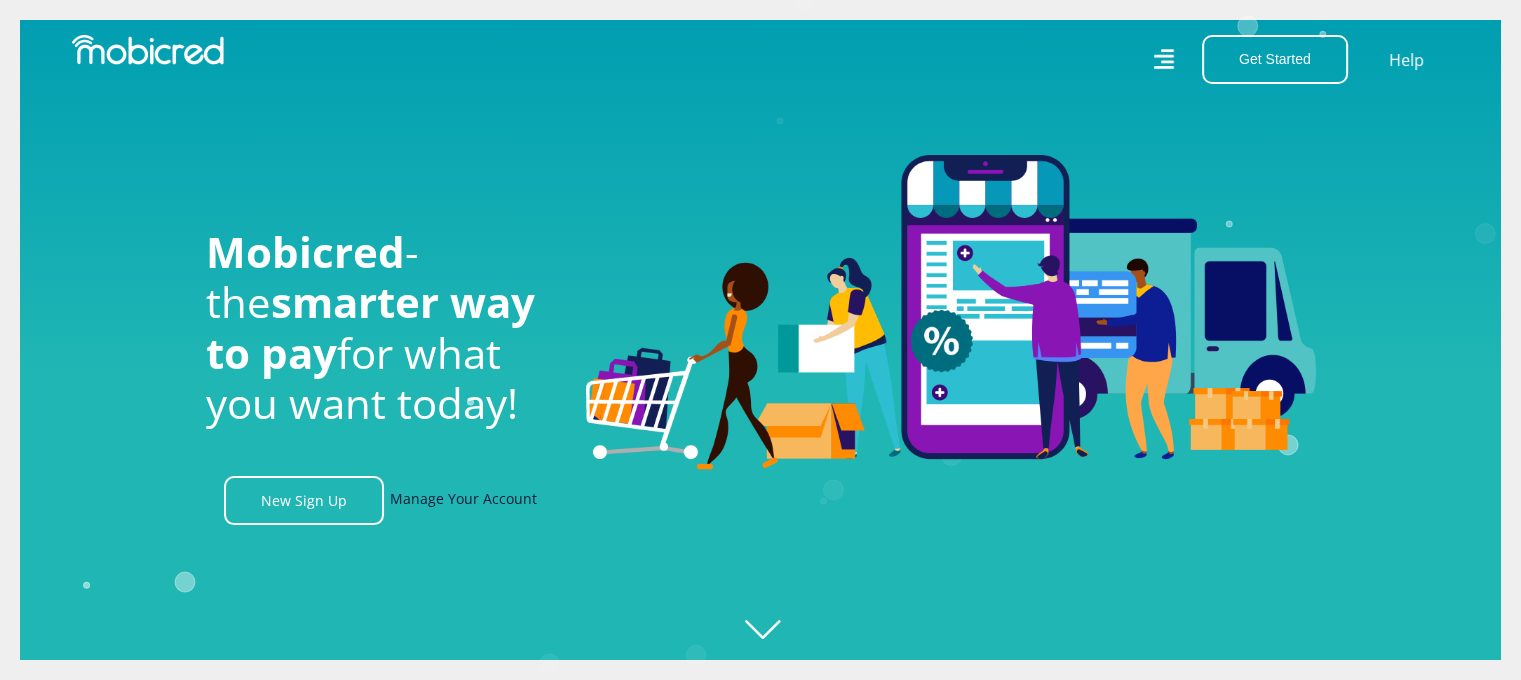 click on "Manage Your Account" at bounding box center [463, 500] 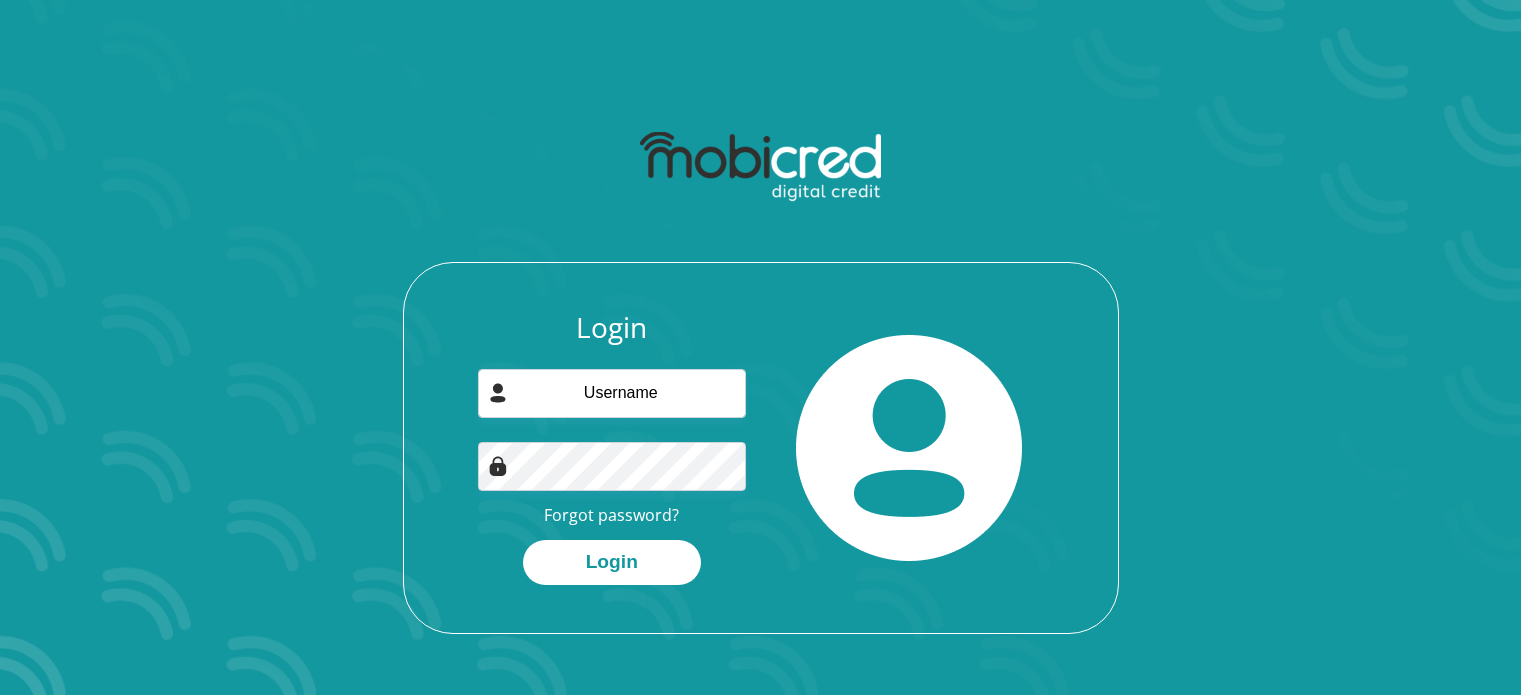 scroll, scrollTop: 0, scrollLeft: 0, axis: both 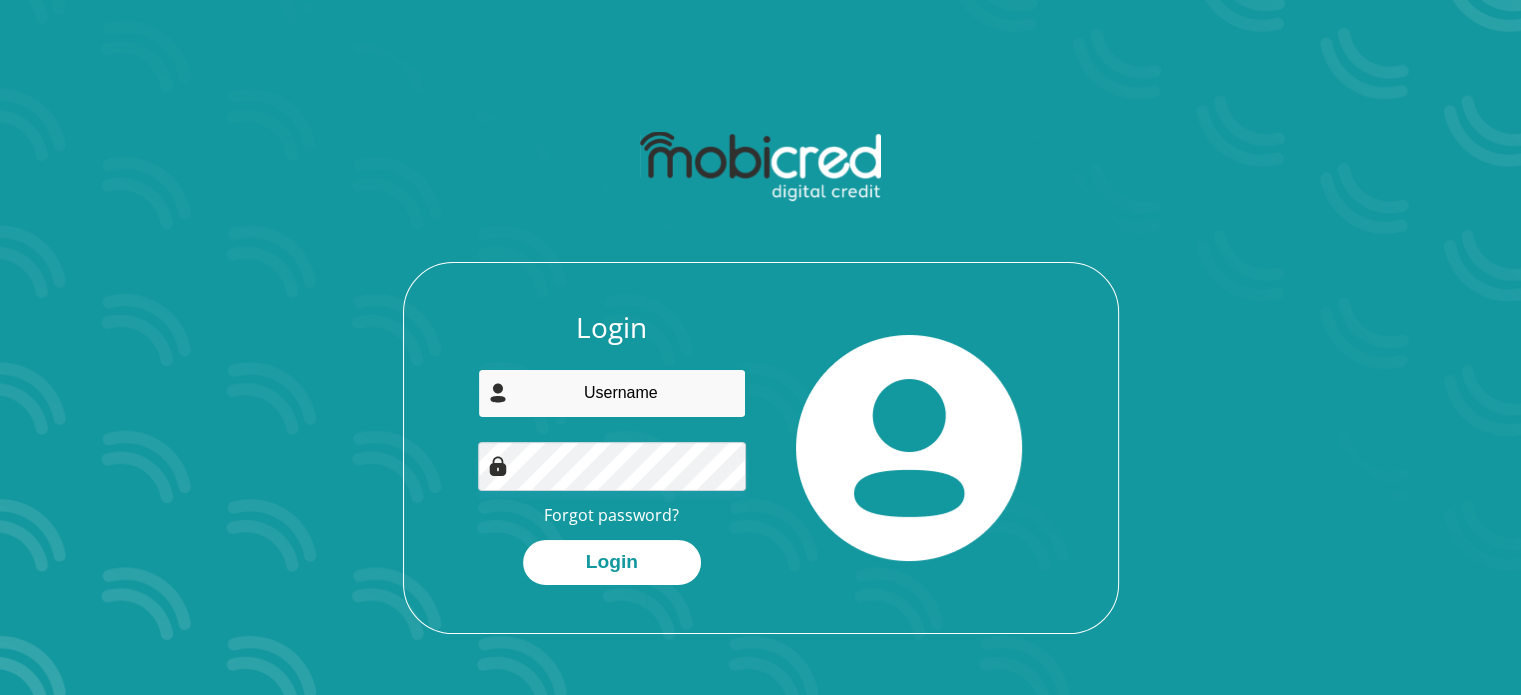 click at bounding box center [612, 393] 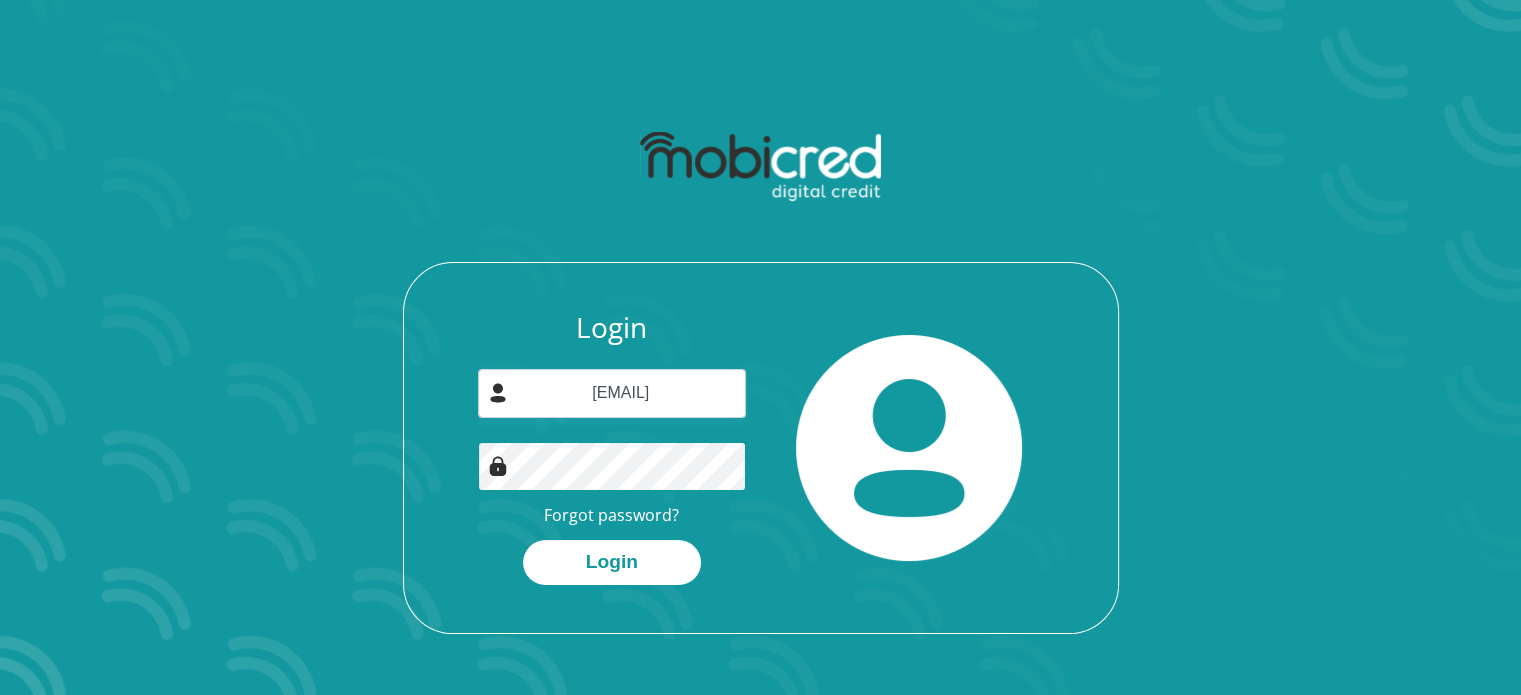 click on "Login" at bounding box center [612, 562] 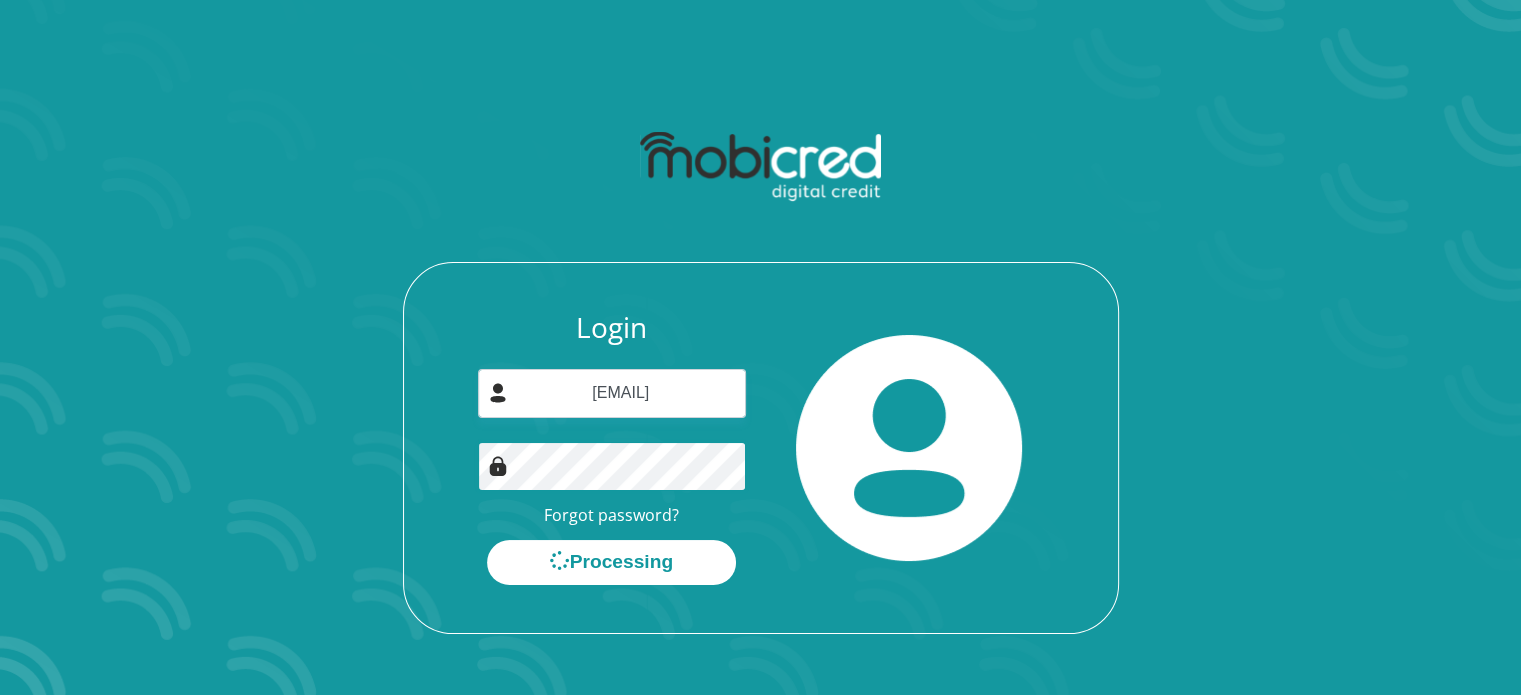 scroll, scrollTop: 0, scrollLeft: 0, axis: both 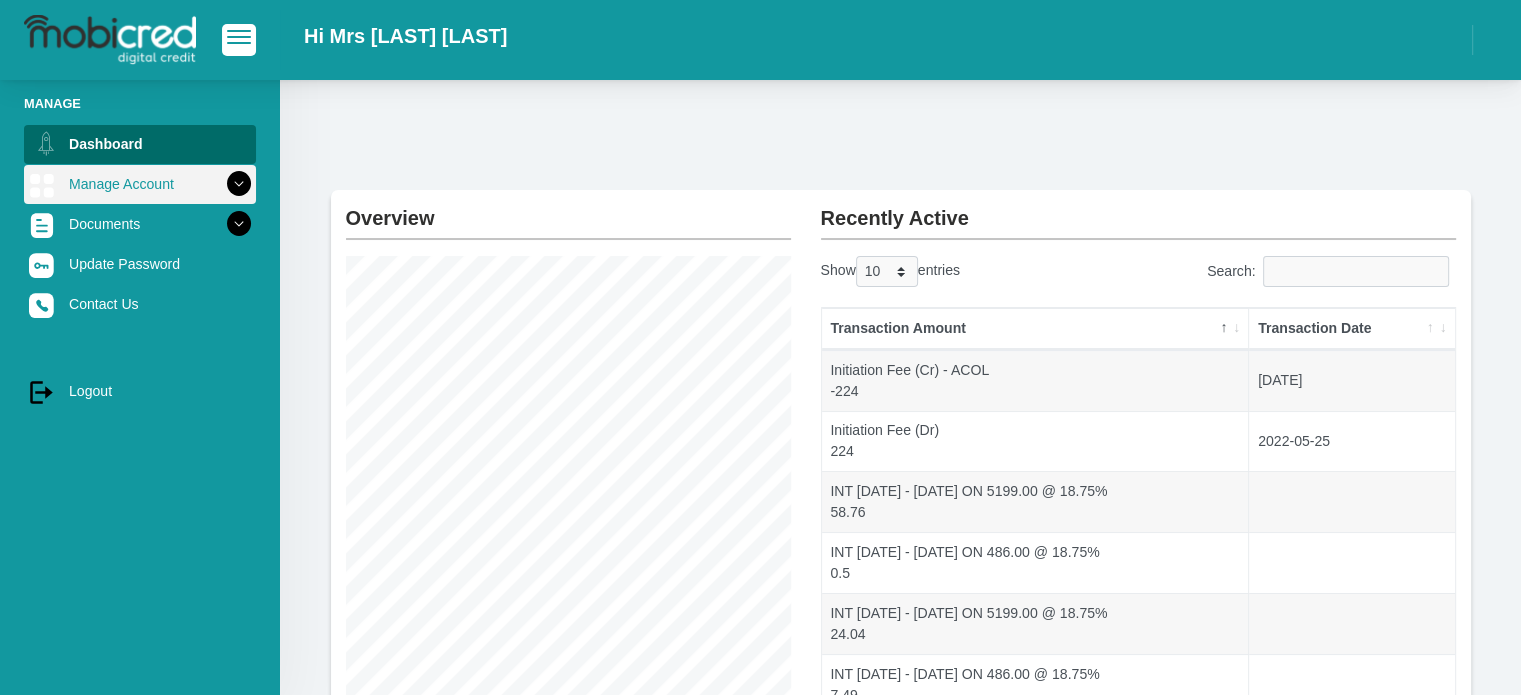 click at bounding box center [239, 184] 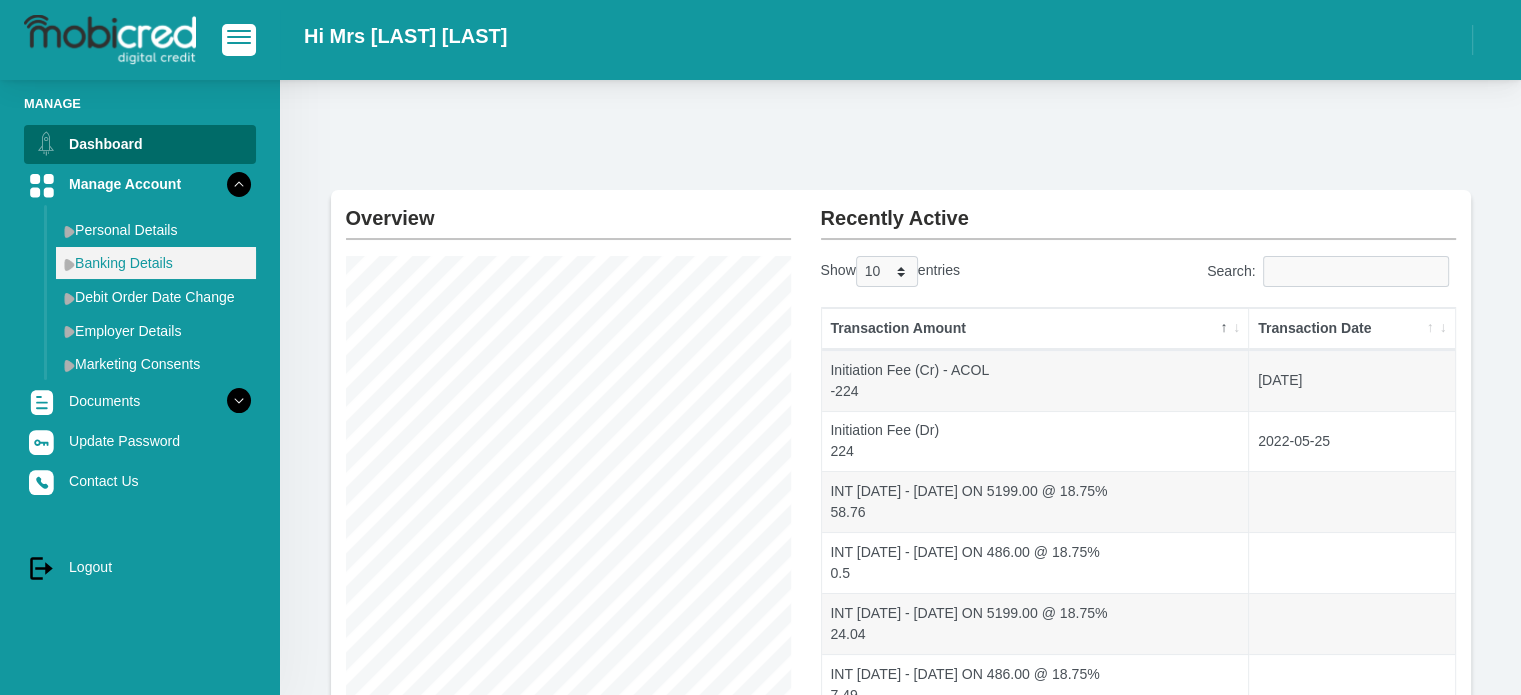 click on "Banking Details" at bounding box center (156, 263) 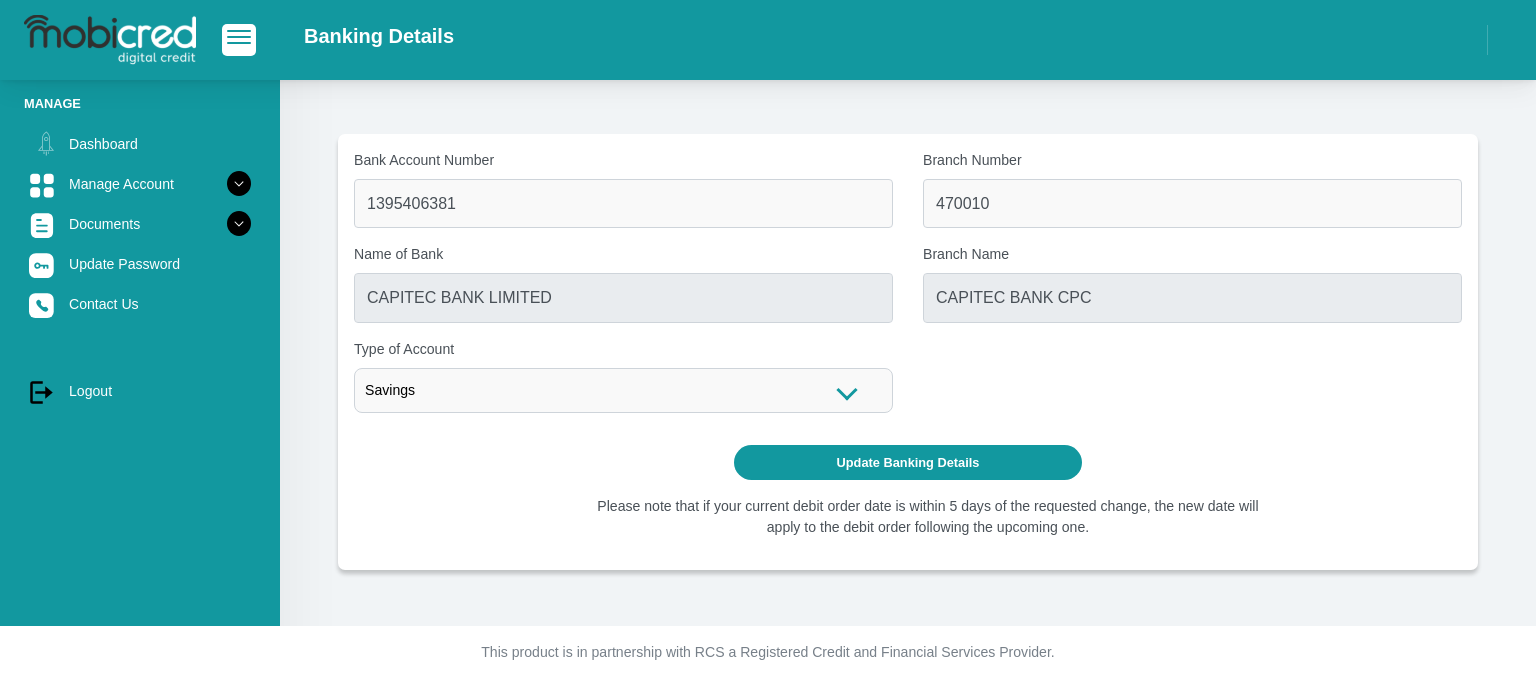 scroll, scrollTop: 0, scrollLeft: 0, axis: both 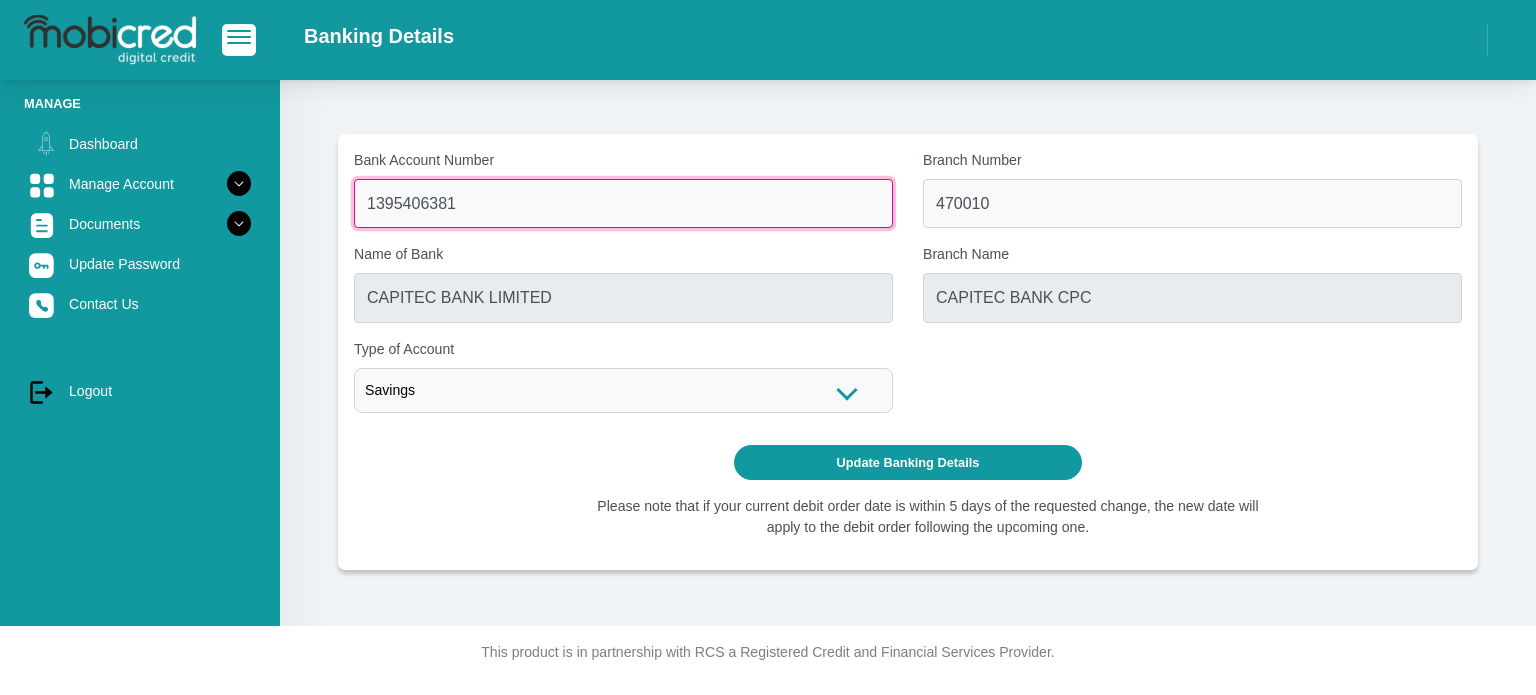 drag, startPoint x: 463, startPoint y: 208, endPoint x: 320, endPoint y: 201, distance: 143.17122 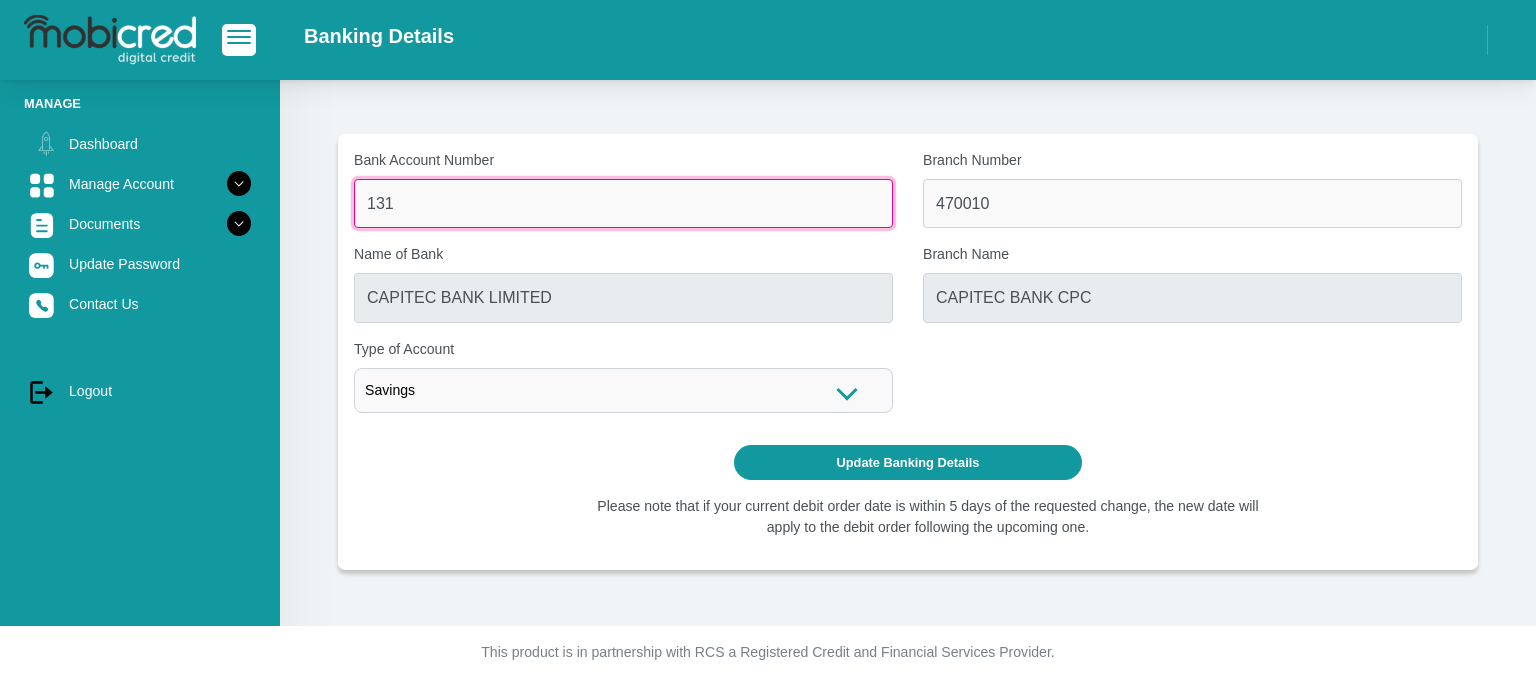 type on "[ACCOUNT_NUMBER]" 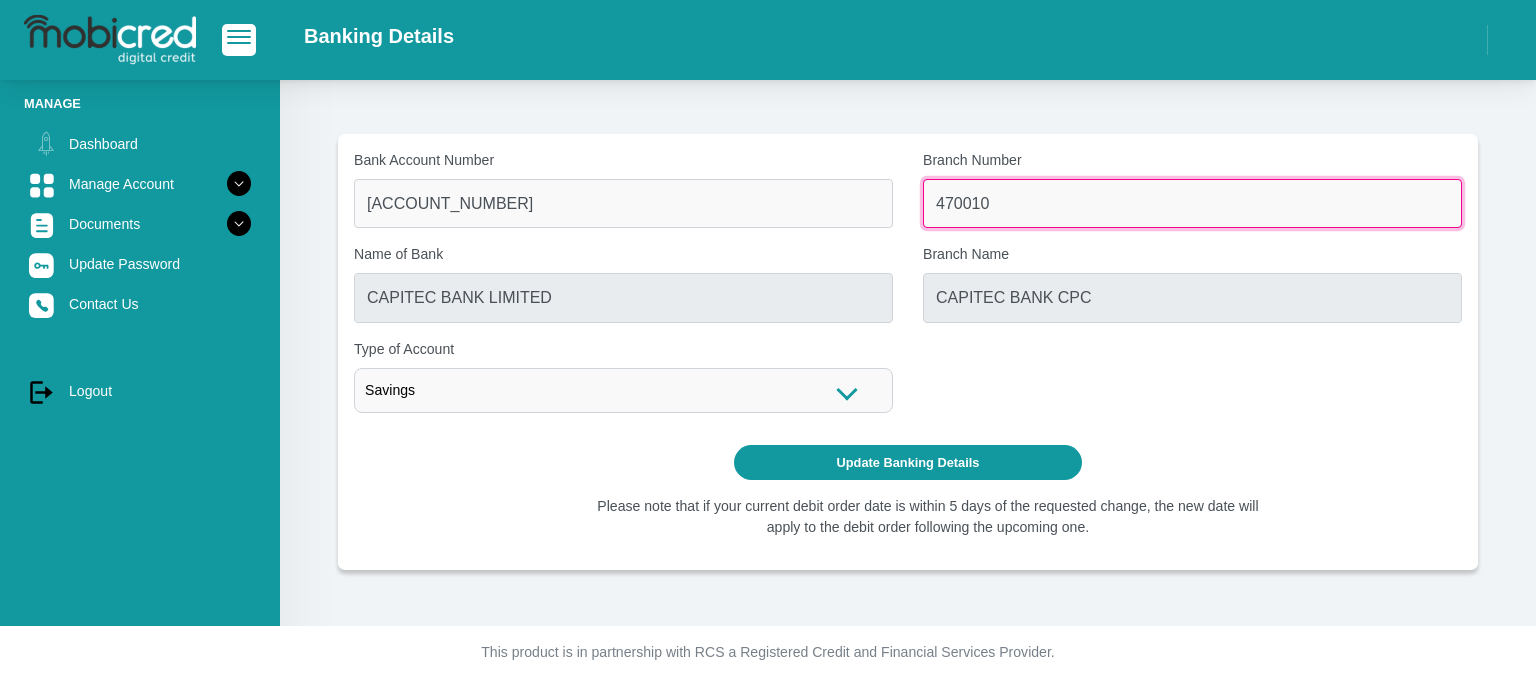 drag, startPoint x: 999, startPoint y: 207, endPoint x: 904, endPoint y: 207, distance: 95 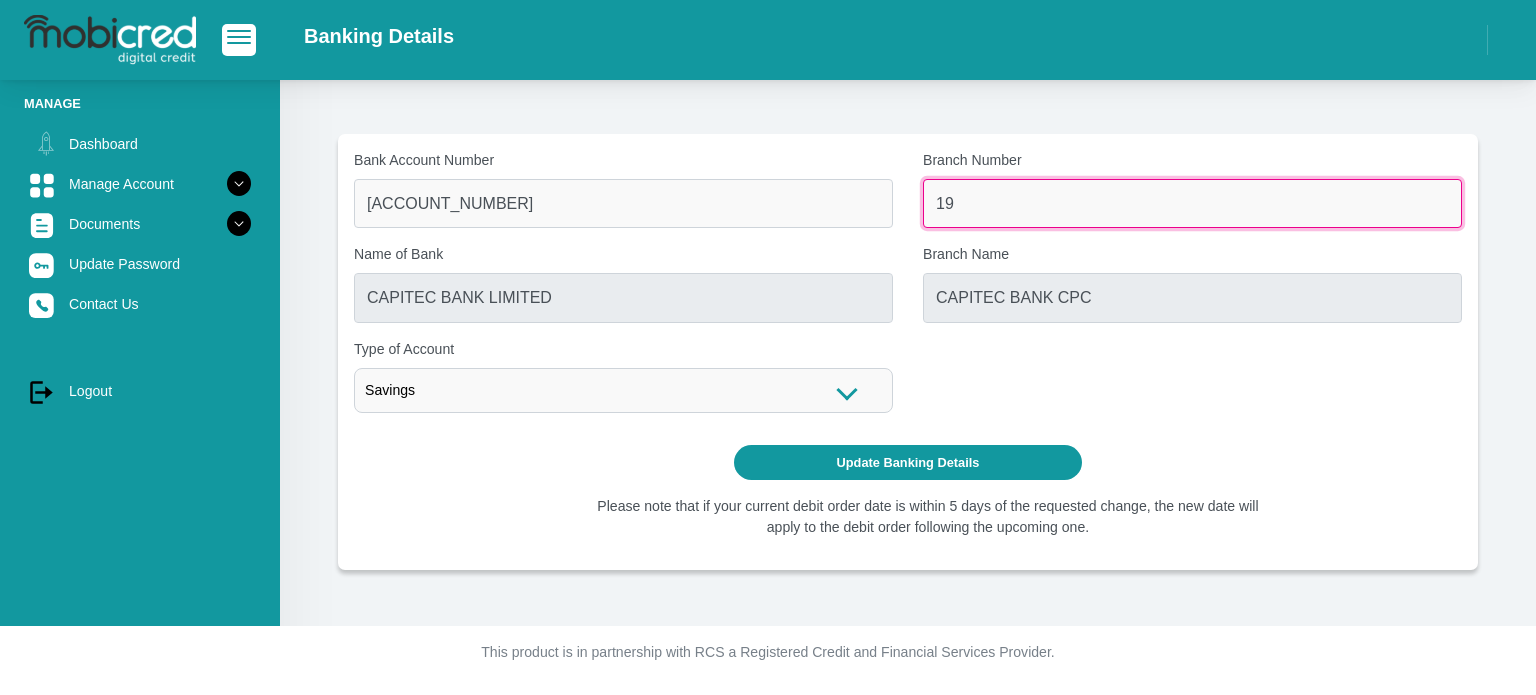 type on "198765" 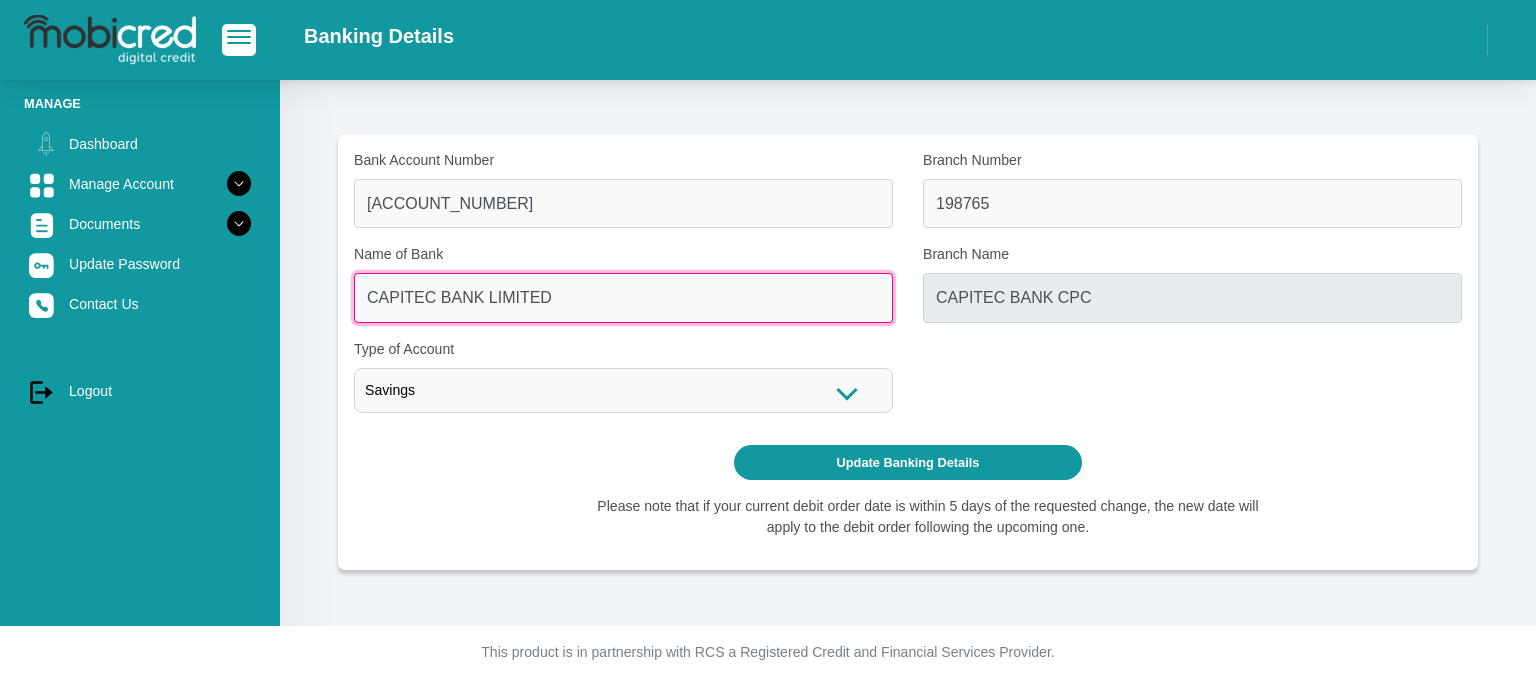 click on "CAPITEC BANK LIMITED" at bounding box center (623, 297) 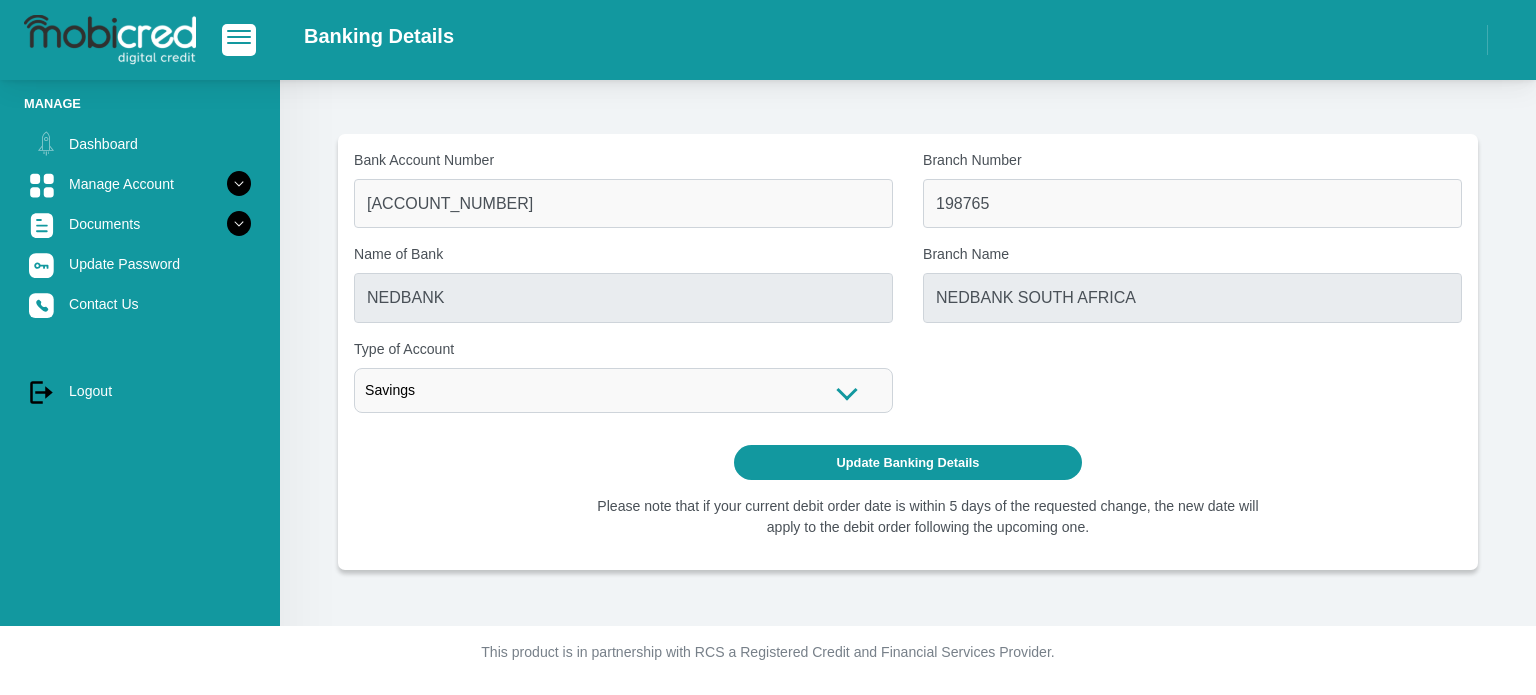 click on "Savings" at bounding box center [623, 390] 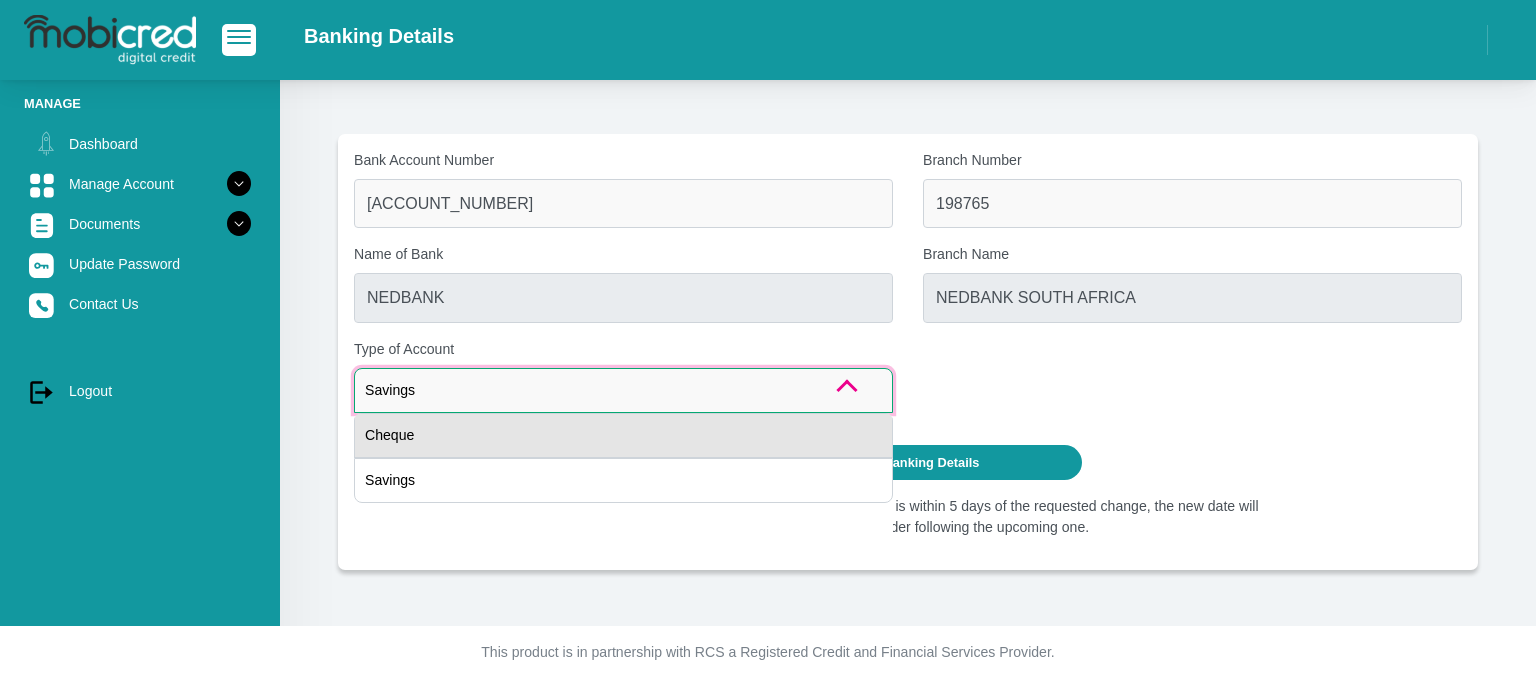 click on "Cheque" at bounding box center (623, 435) 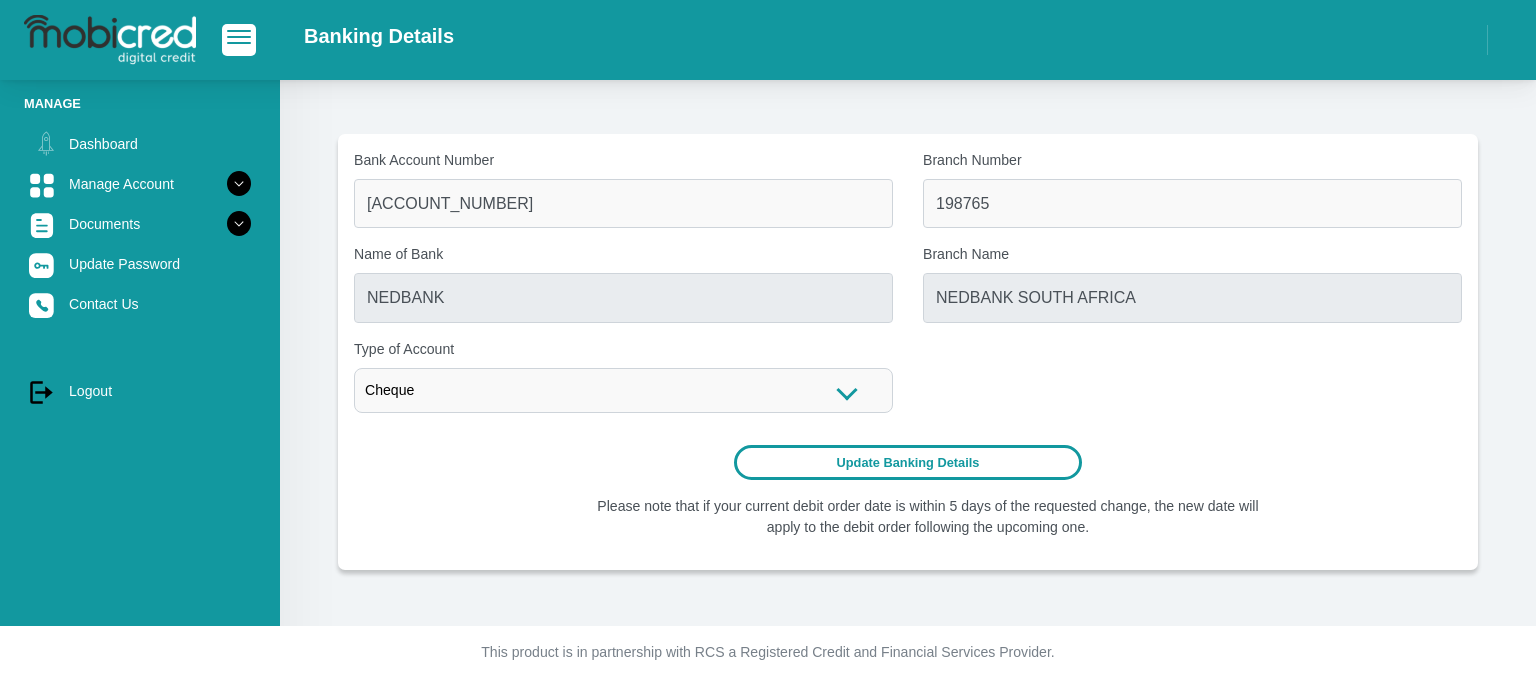 click on "Update Banking Details" at bounding box center [908, 462] 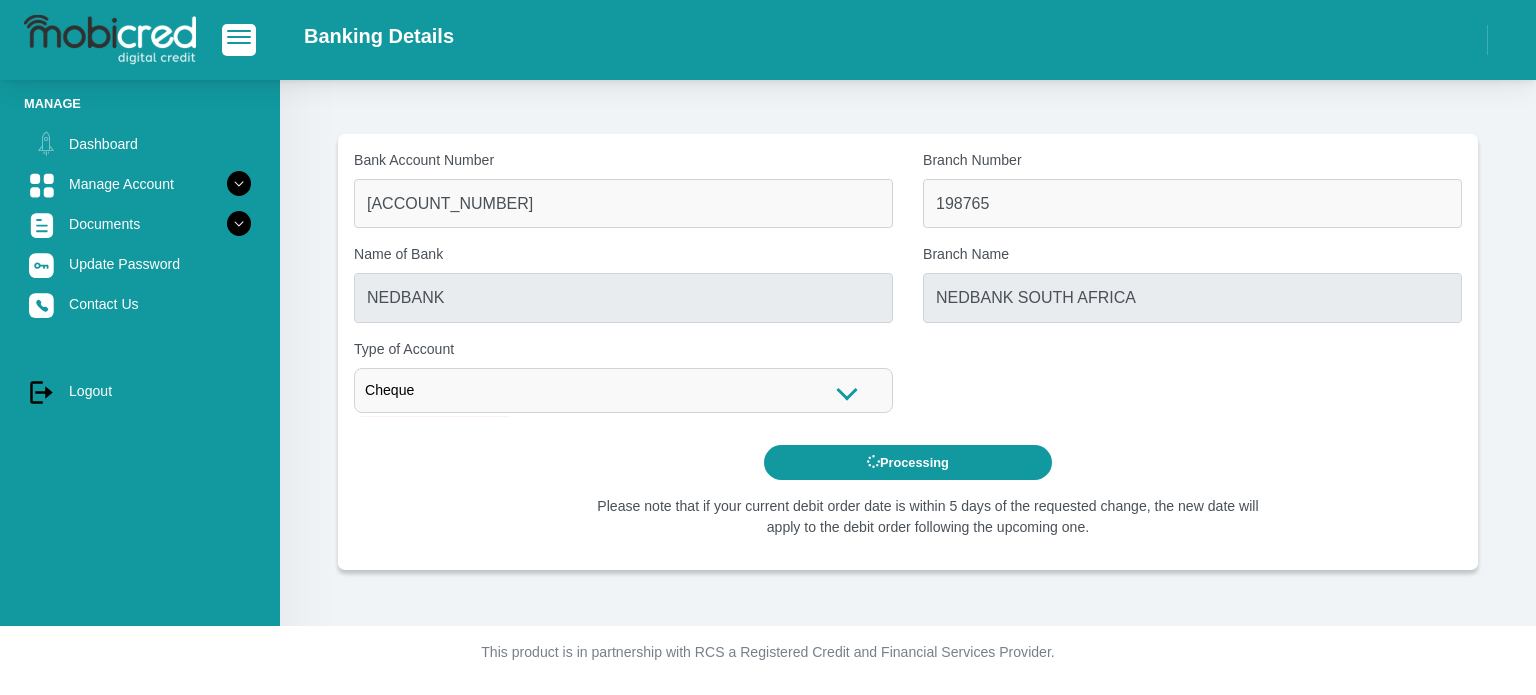 scroll, scrollTop: 0, scrollLeft: 0, axis: both 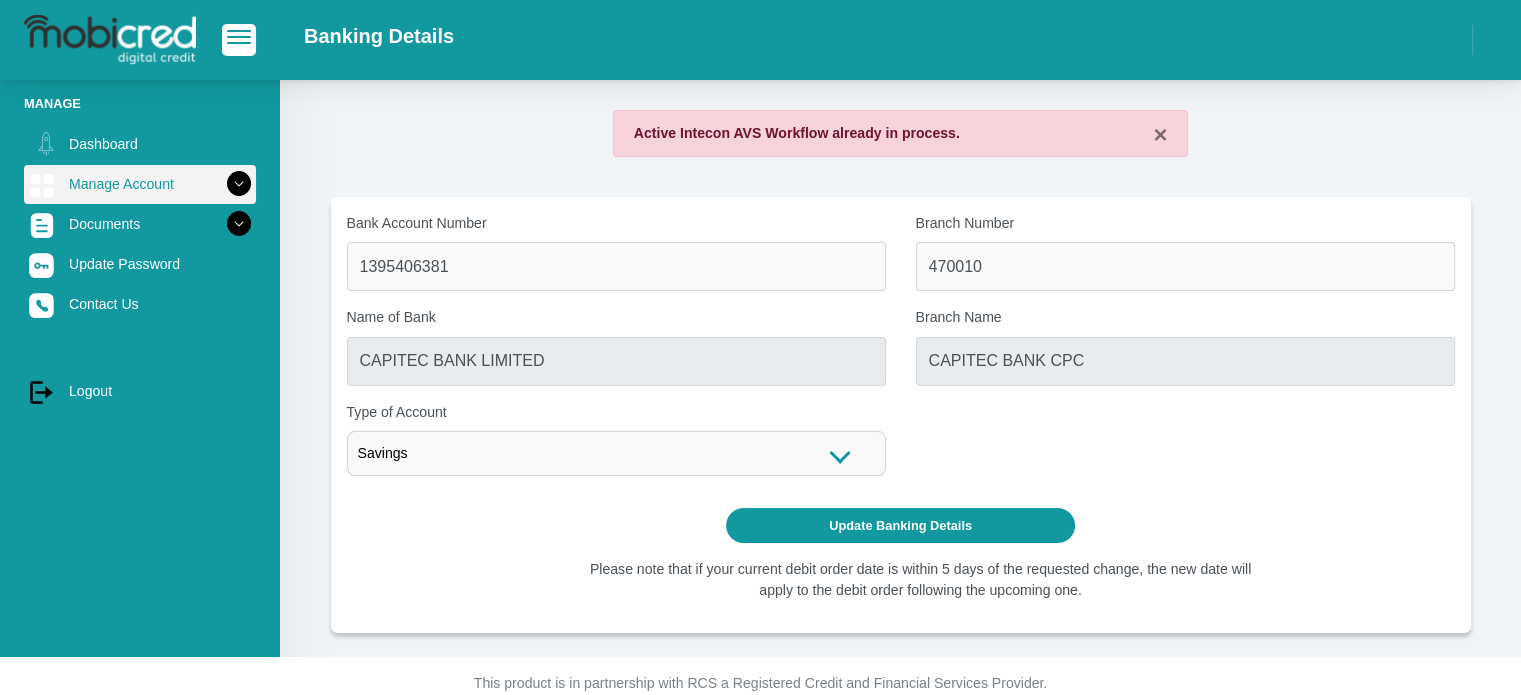 click at bounding box center [239, 184] 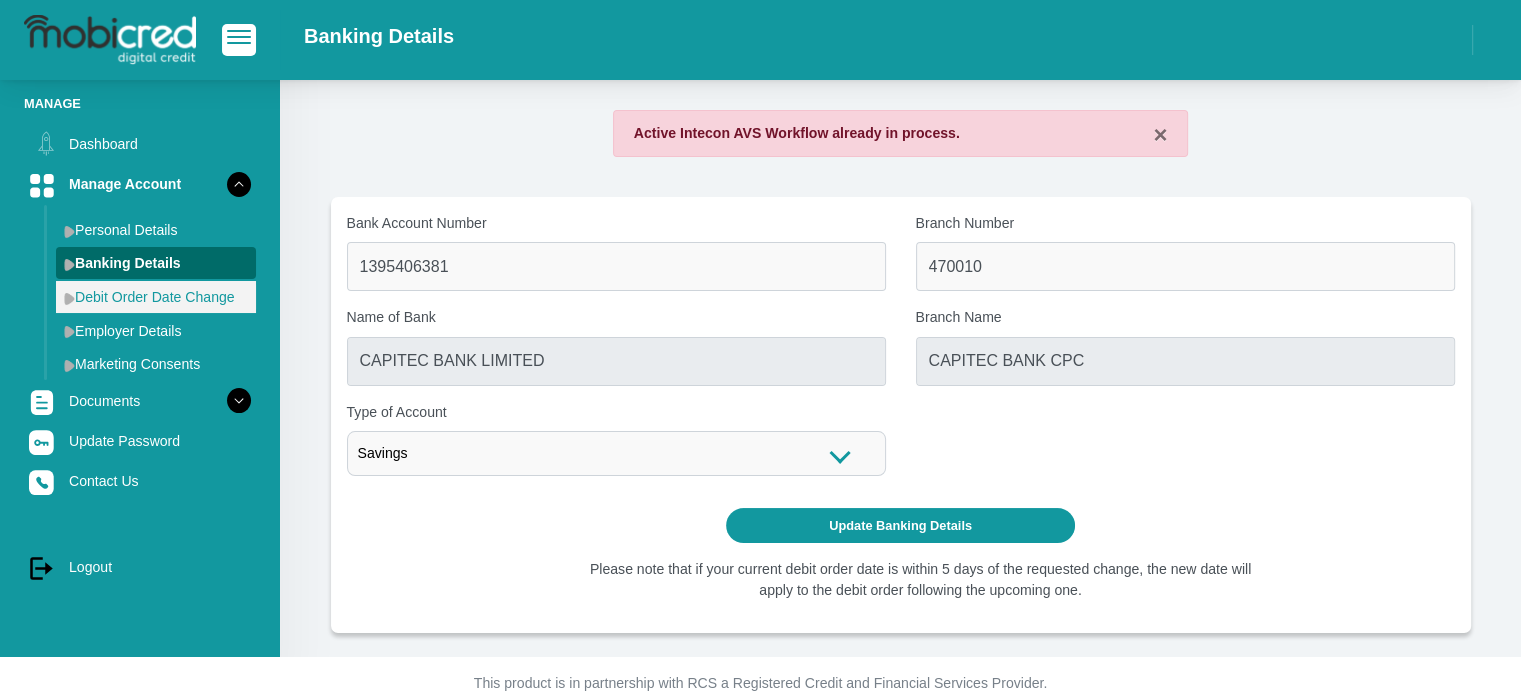 click on "Debit Order Date Change" at bounding box center (156, 297) 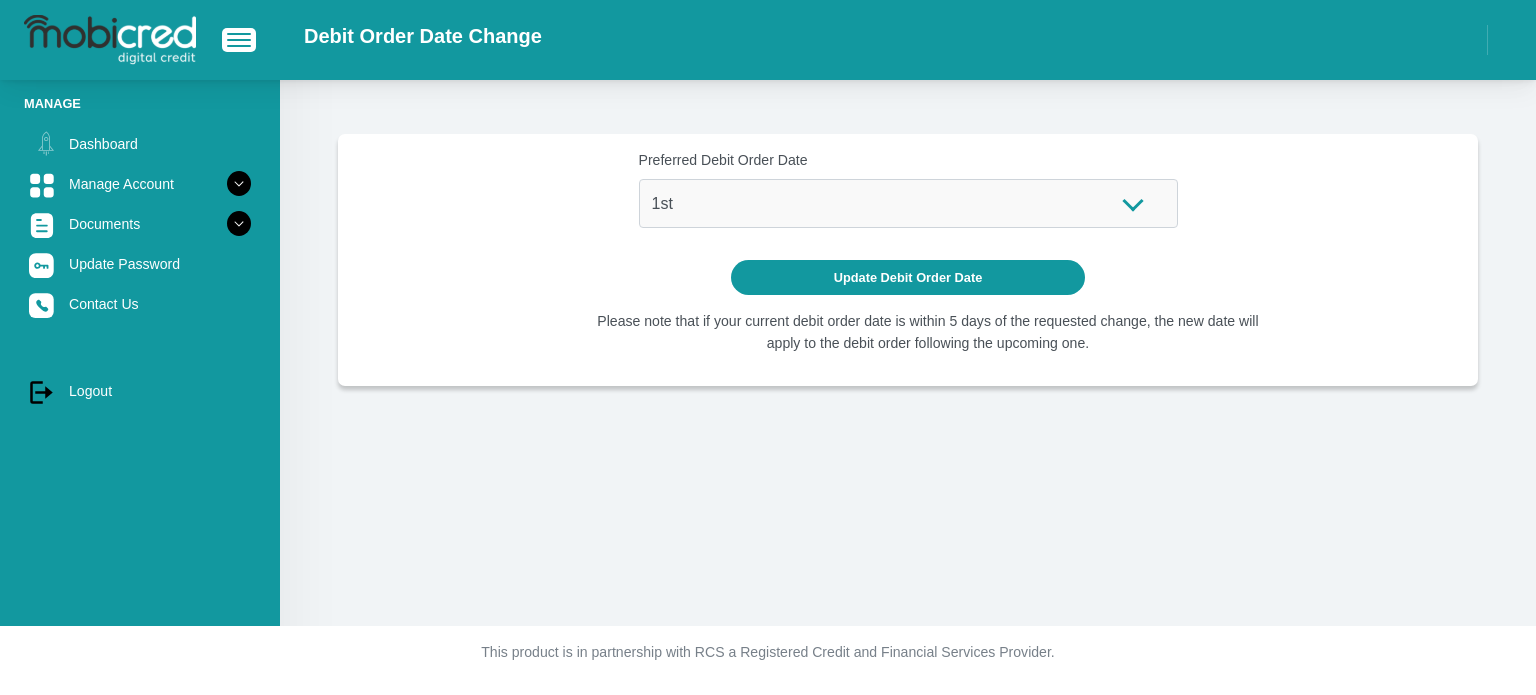 scroll, scrollTop: 0, scrollLeft: 0, axis: both 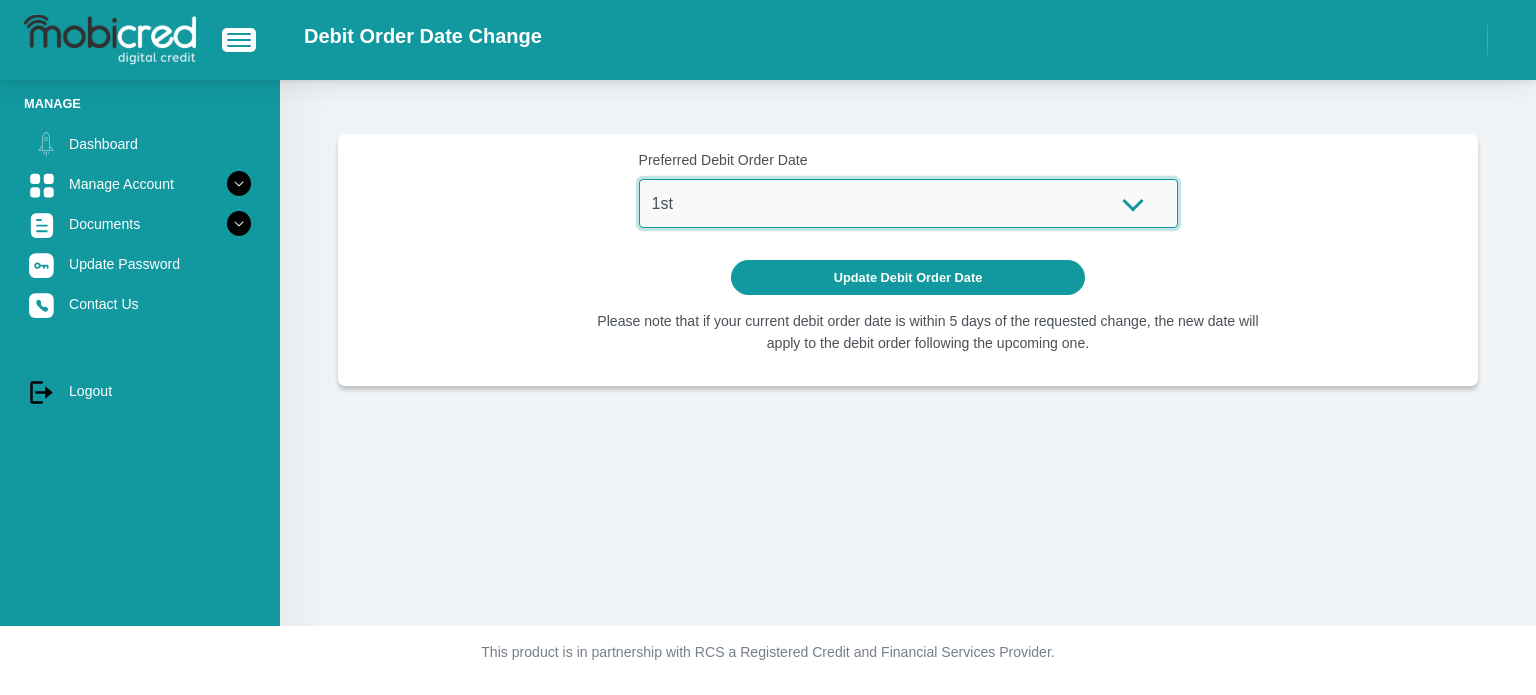 click on "1st
2nd
3rd
4th
5th
7th
18th
19th
20th
21st
22nd
23rd
24th
25th
26th
27th
28th
29th
30th" at bounding box center (908, 203) 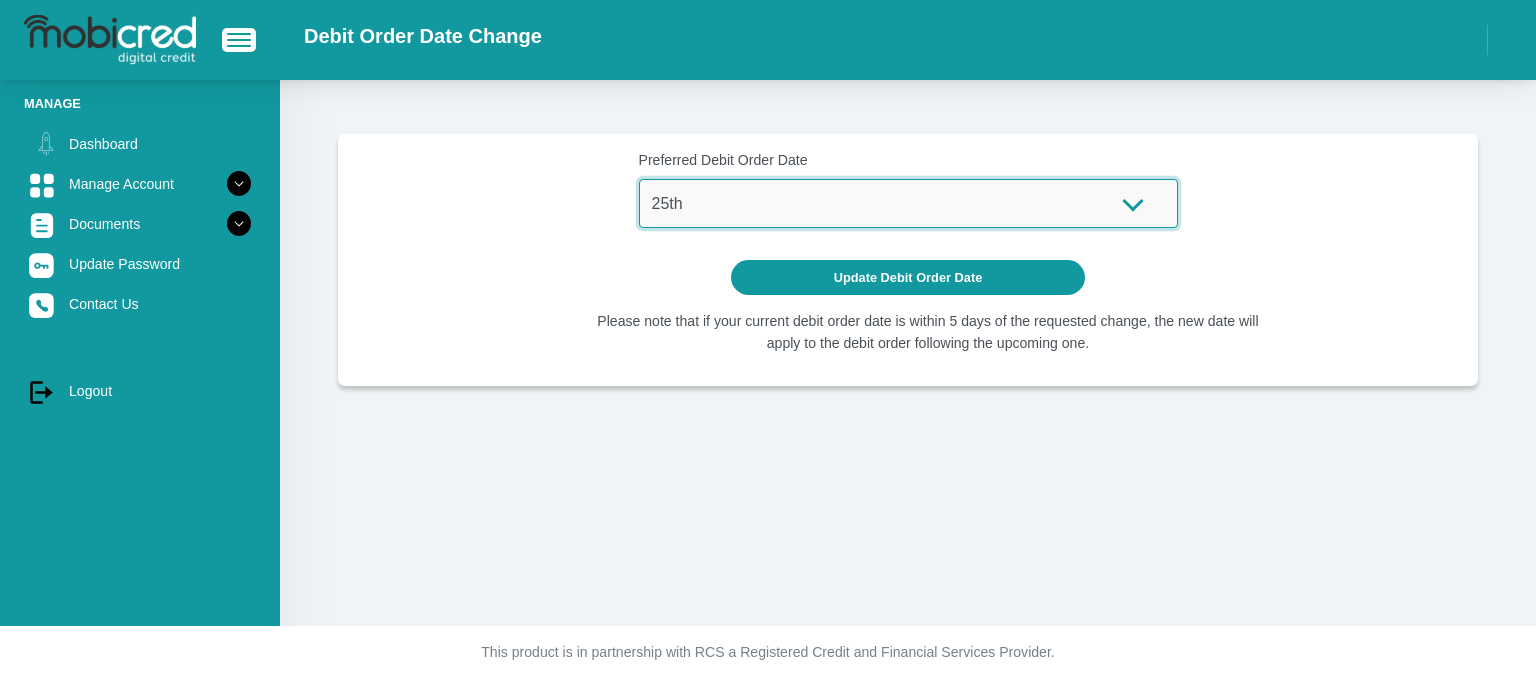 click on "1st
2nd
3rd
4th
5th
7th
18th
19th
20th
21st
22nd
23rd
24th
25th
26th
27th
28th
29th
30th" at bounding box center (908, 203) 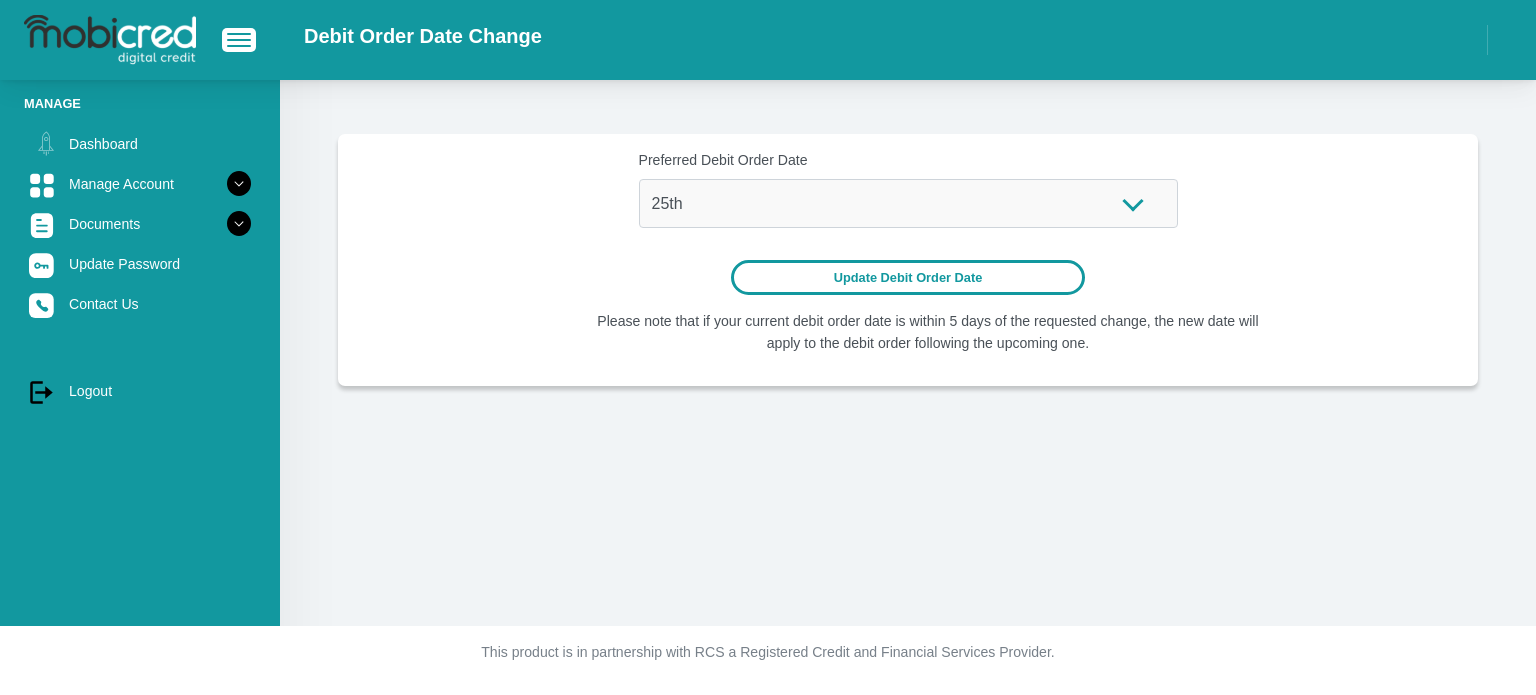 click on "Update Debit Order Date" at bounding box center [908, 277] 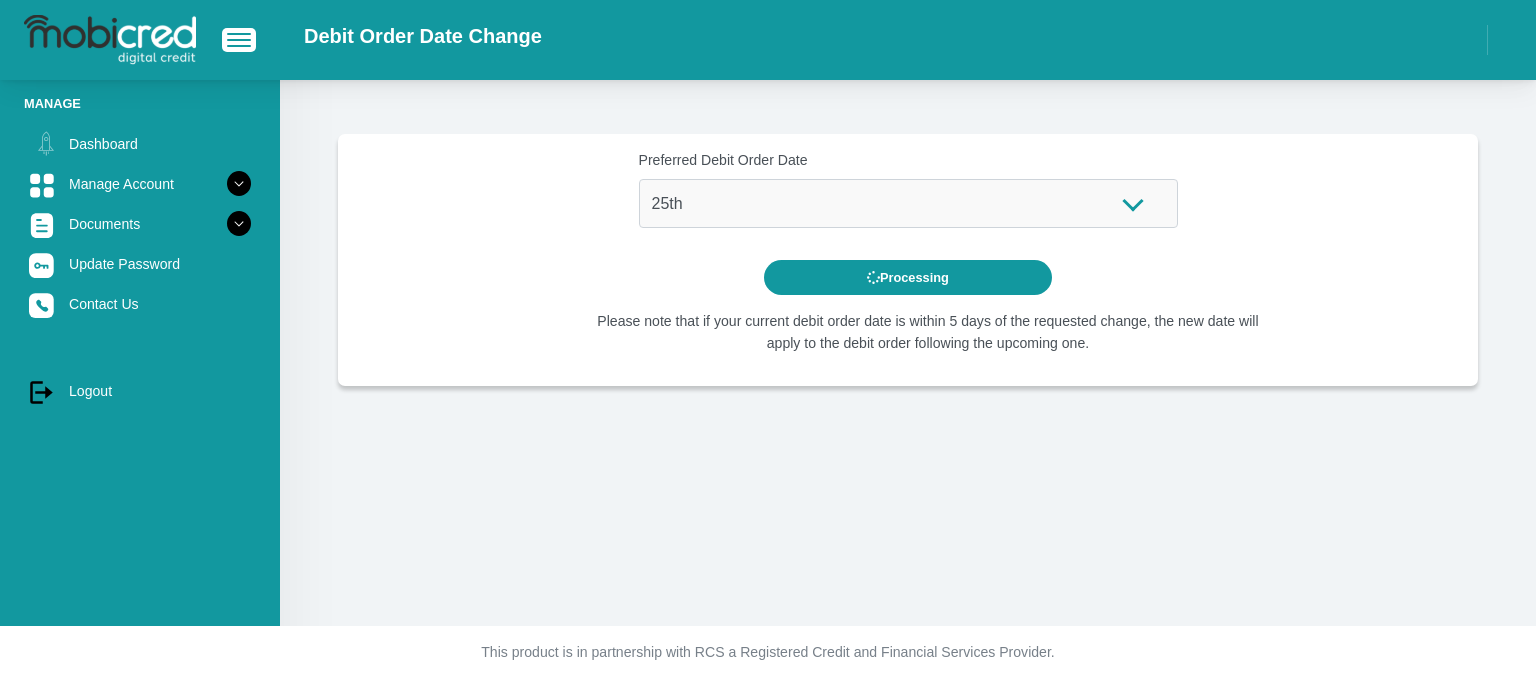 scroll, scrollTop: 0, scrollLeft: 0, axis: both 